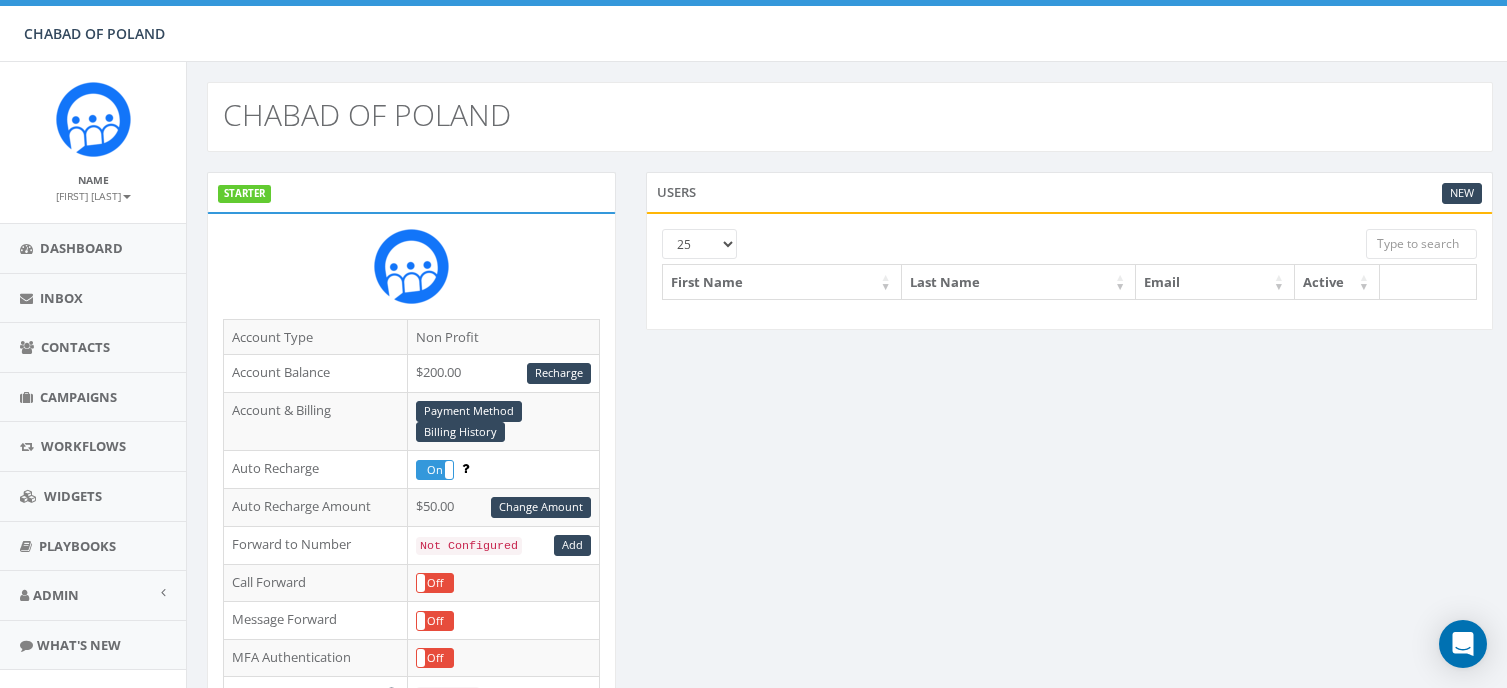 scroll, scrollTop: 0, scrollLeft: 0, axis: both 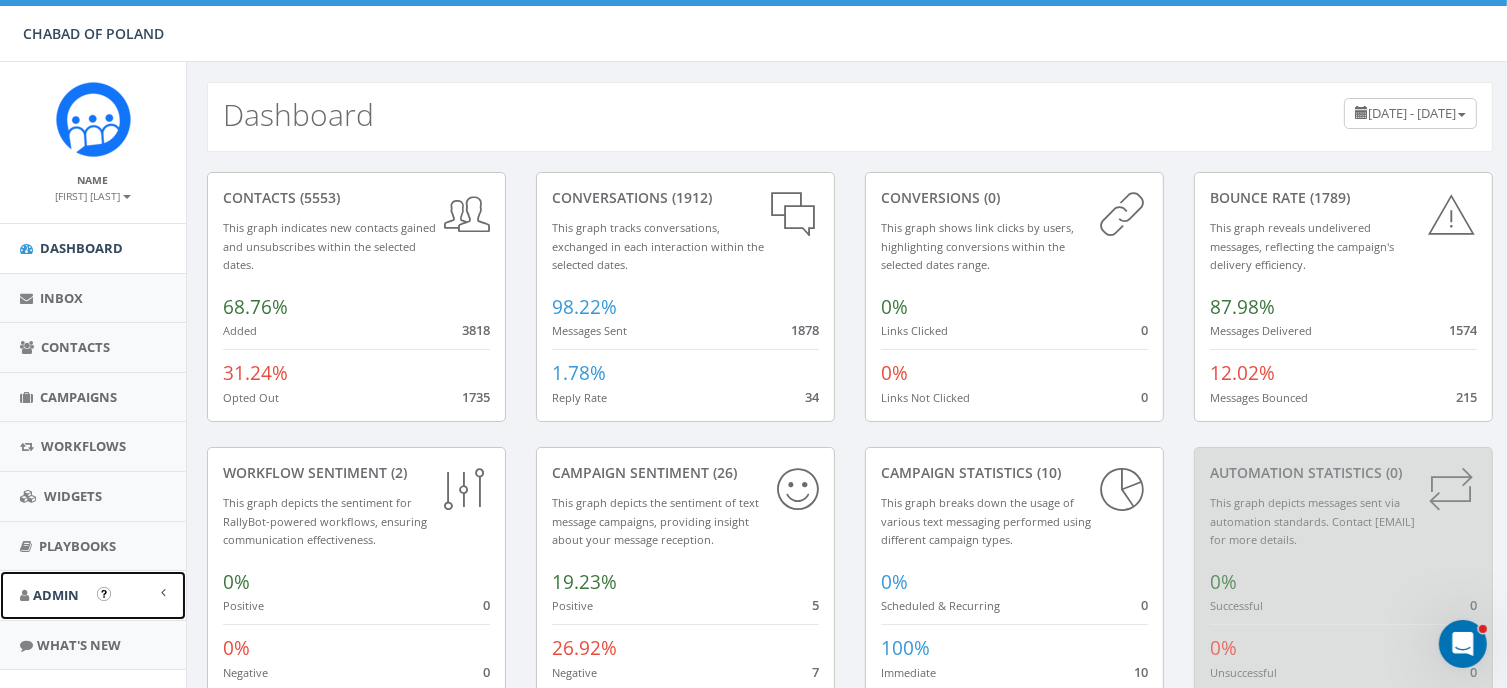 click on "Admin" at bounding box center (56, 595) 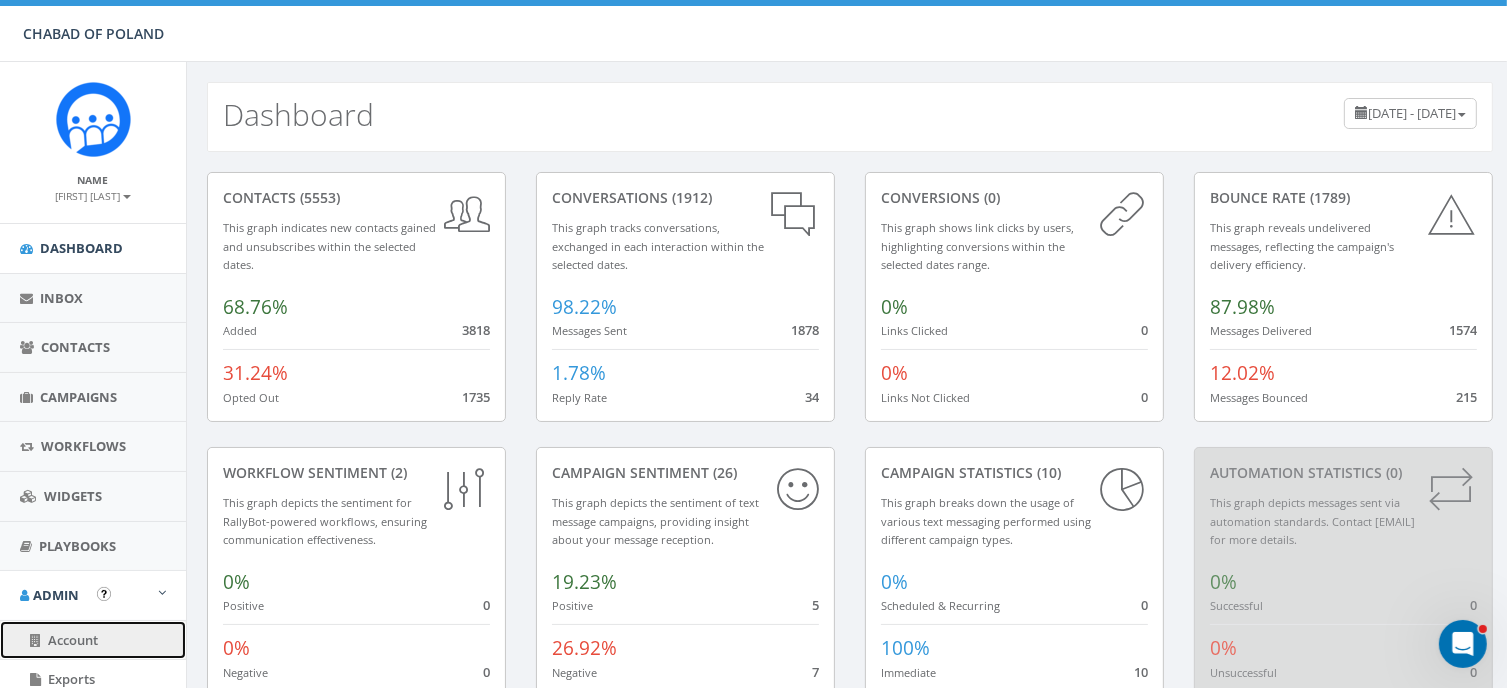 click on "Account" at bounding box center (73, 640) 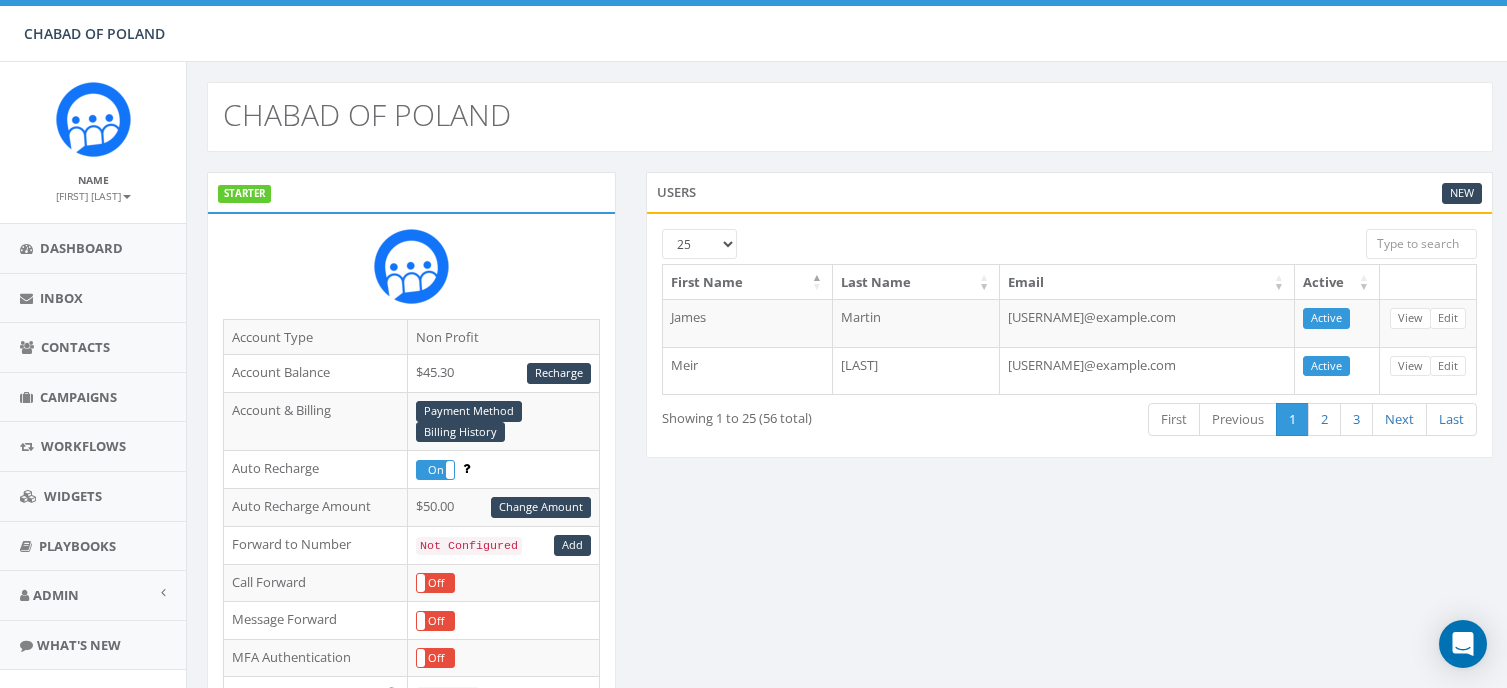 scroll, scrollTop: 0, scrollLeft: 0, axis: both 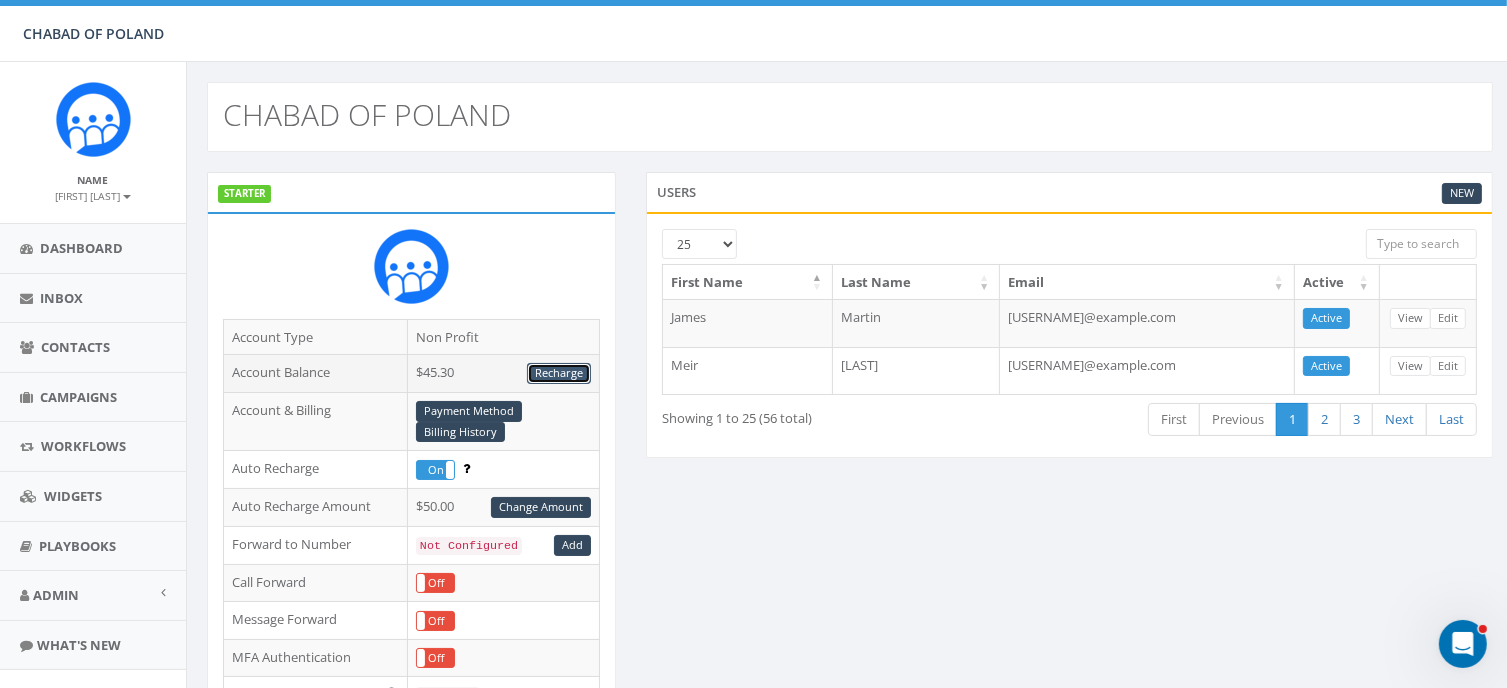 click on "Recharge" at bounding box center (559, 373) 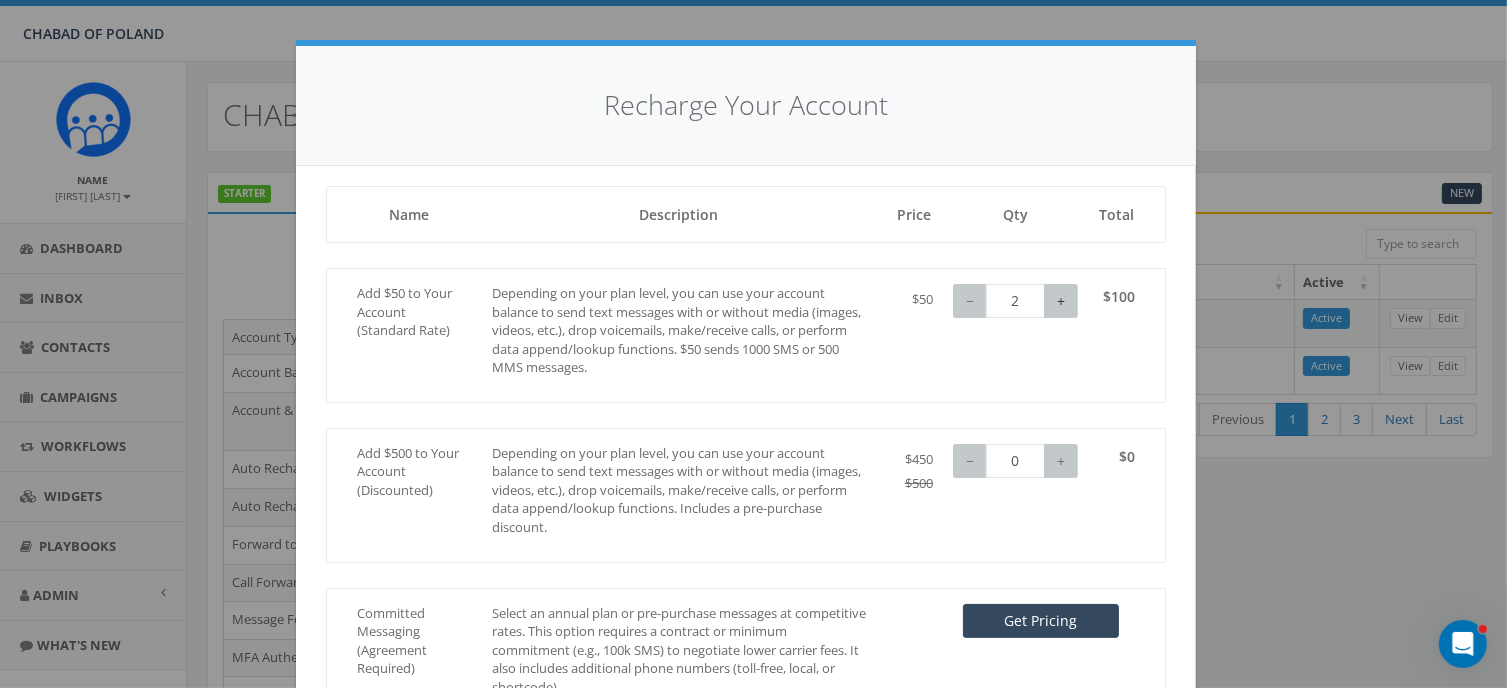 click on "+" at bounding box center (1061, 301) 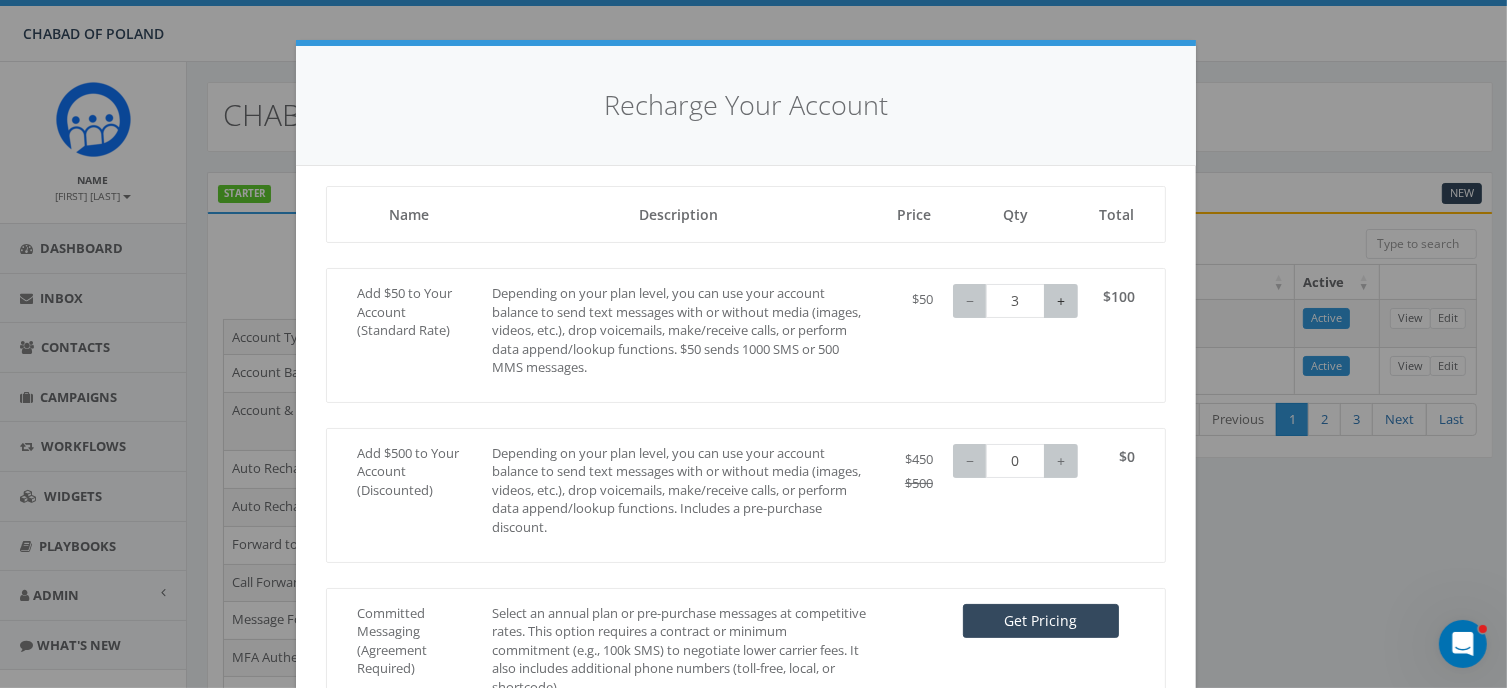 click on "+" at bounding box center (1061, 301) 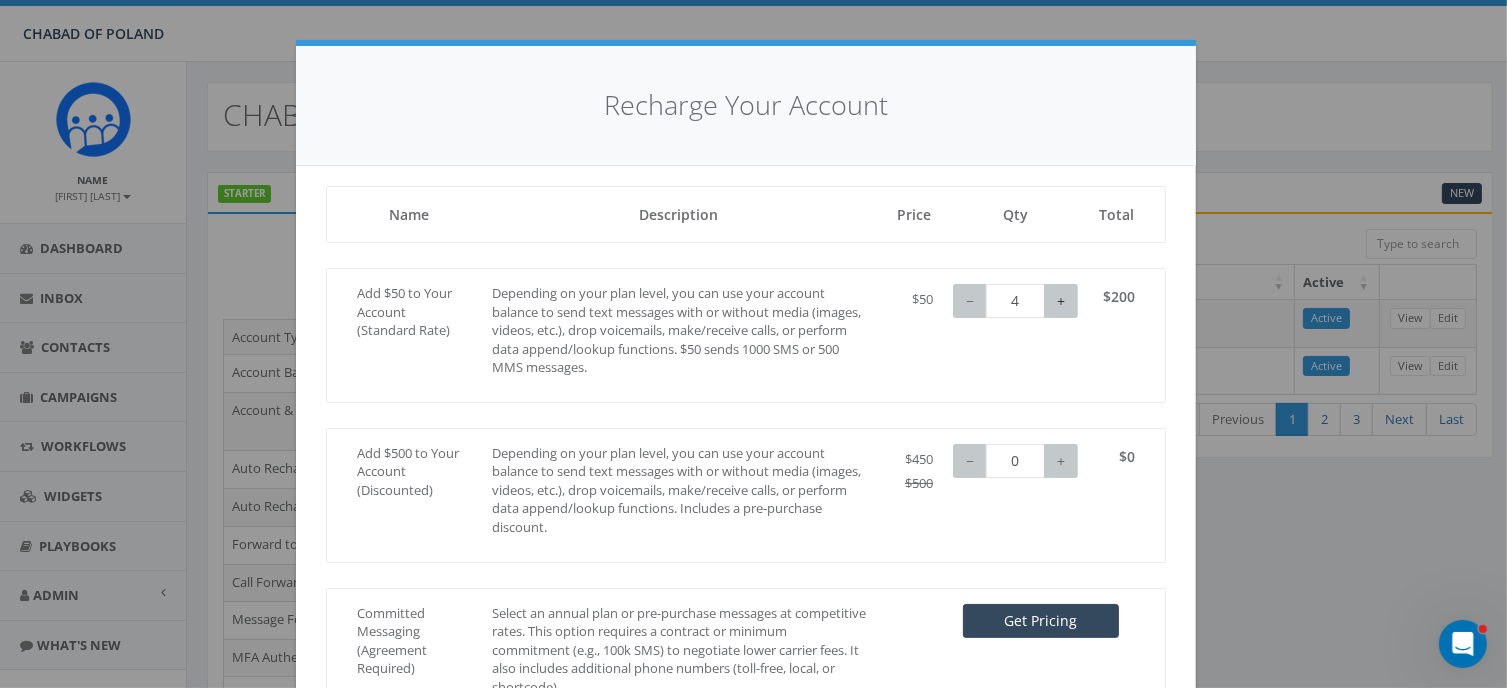 click on "+" at bounding box center [1061, 301] 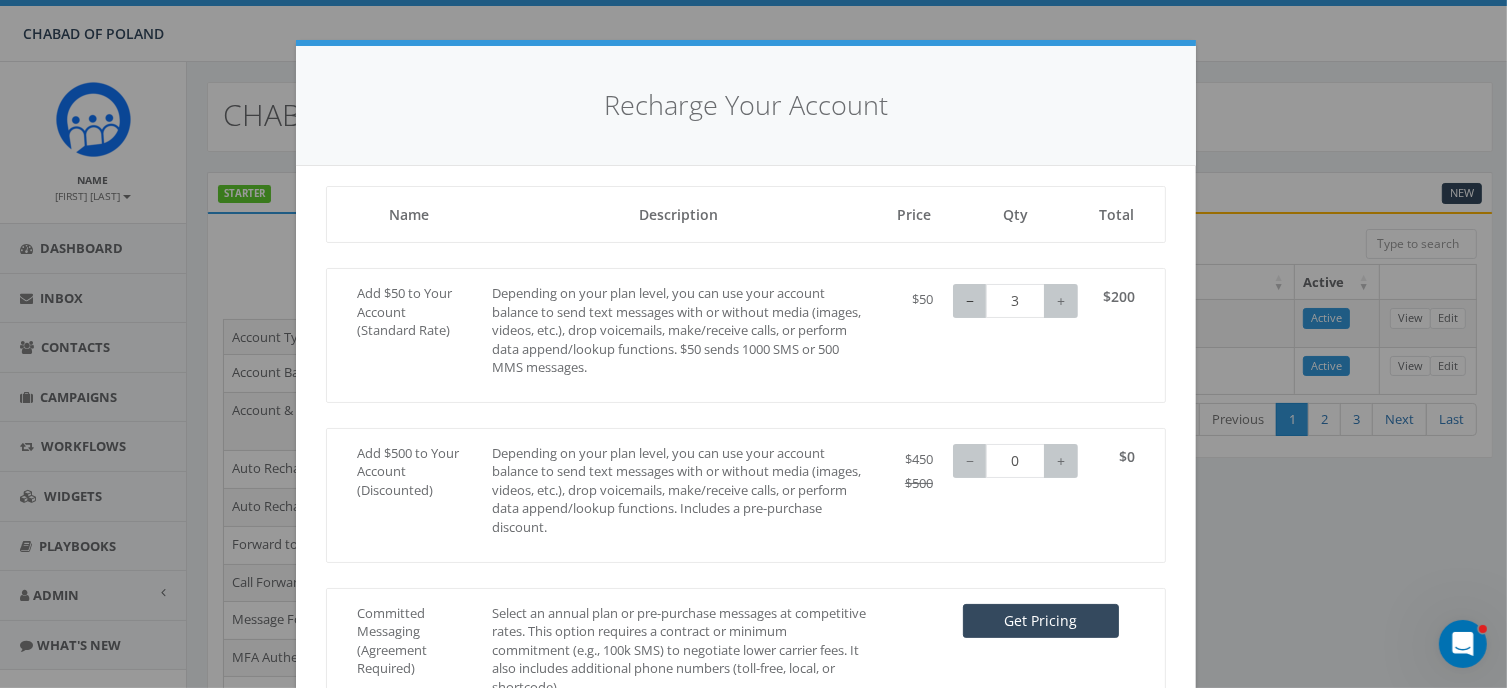click on "−" at bounding box center (970, 301) 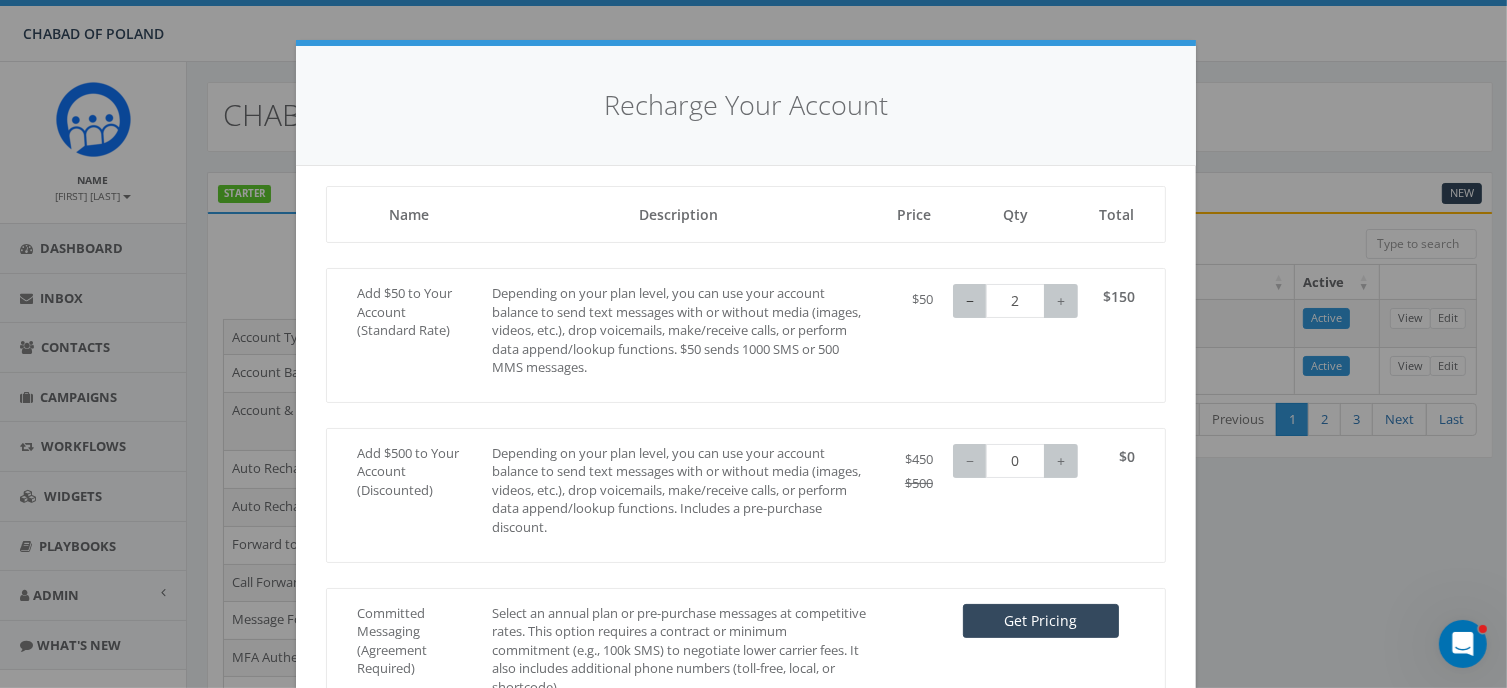 click on "−" at bounding box center (970, 301) 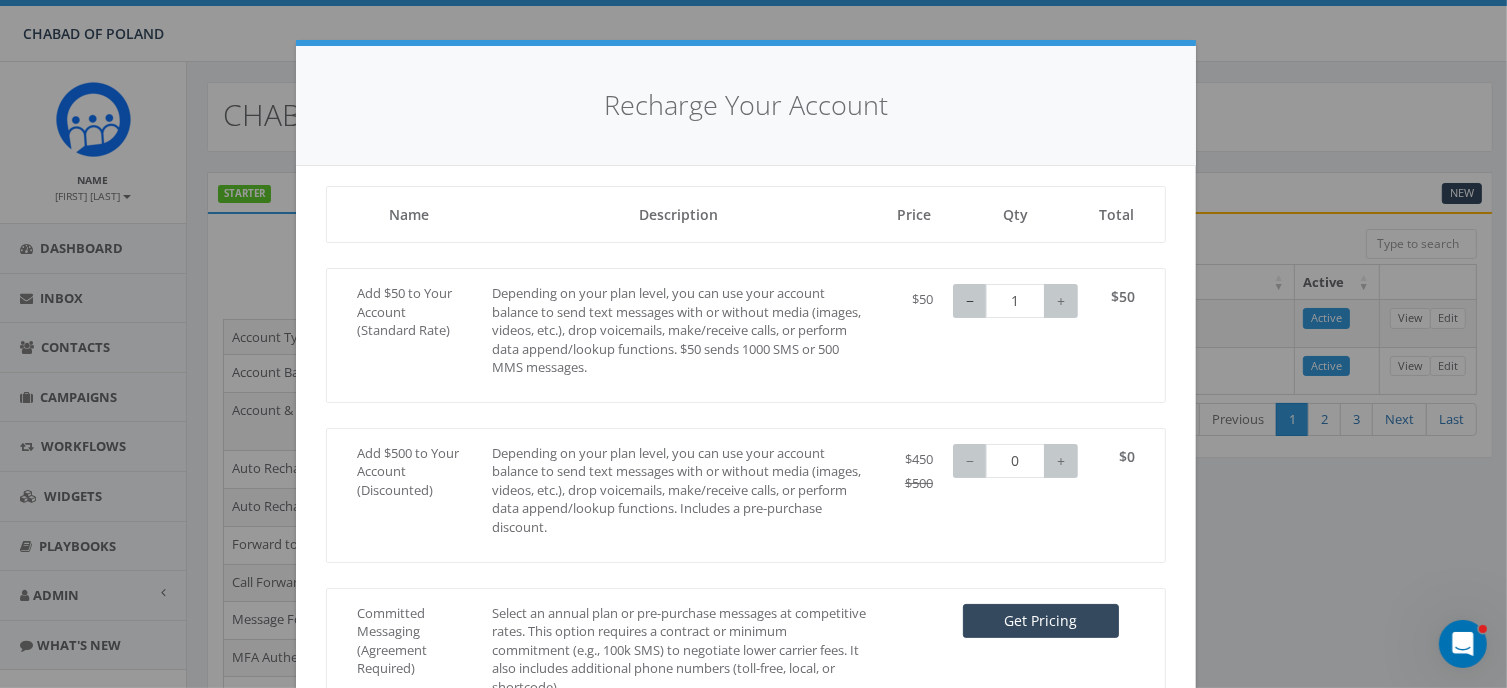 click on "−" at bounding box center (970, 301) 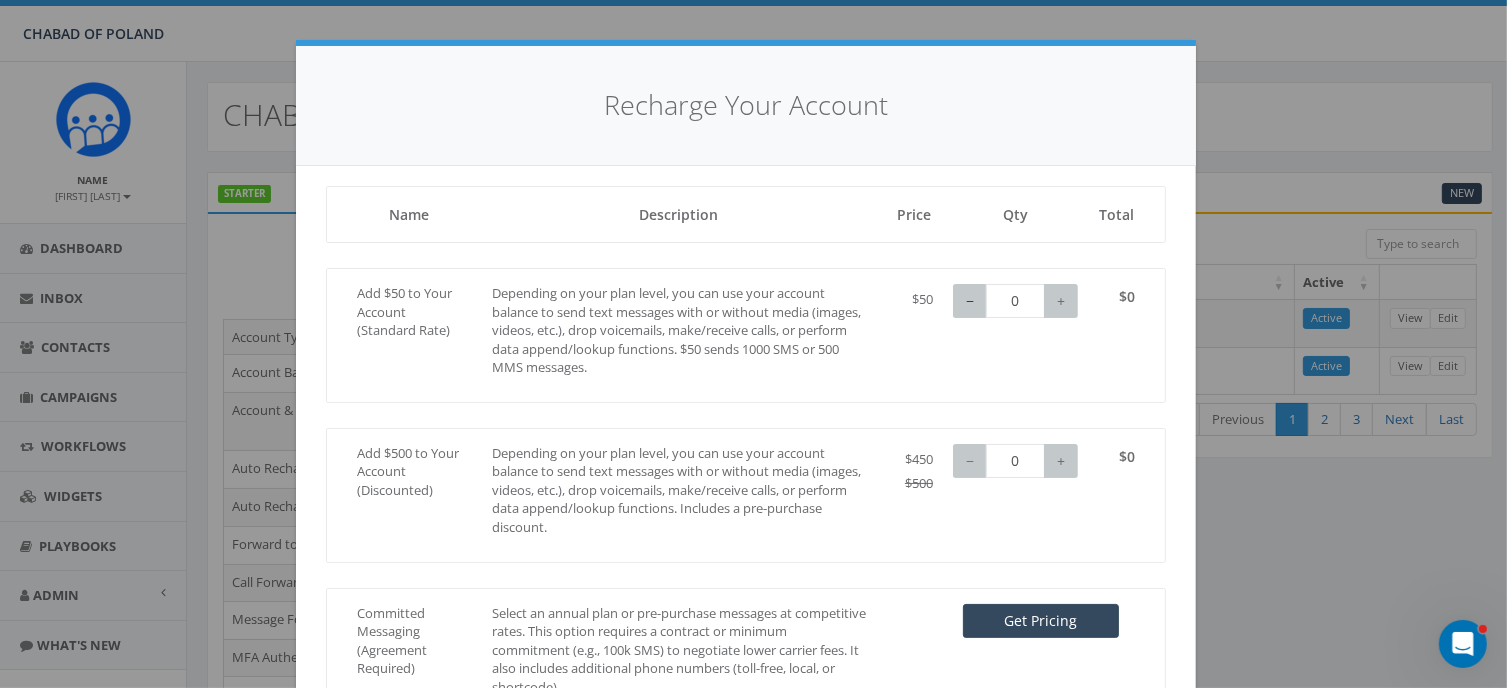 click on "−" at bounding box center [970, 301] 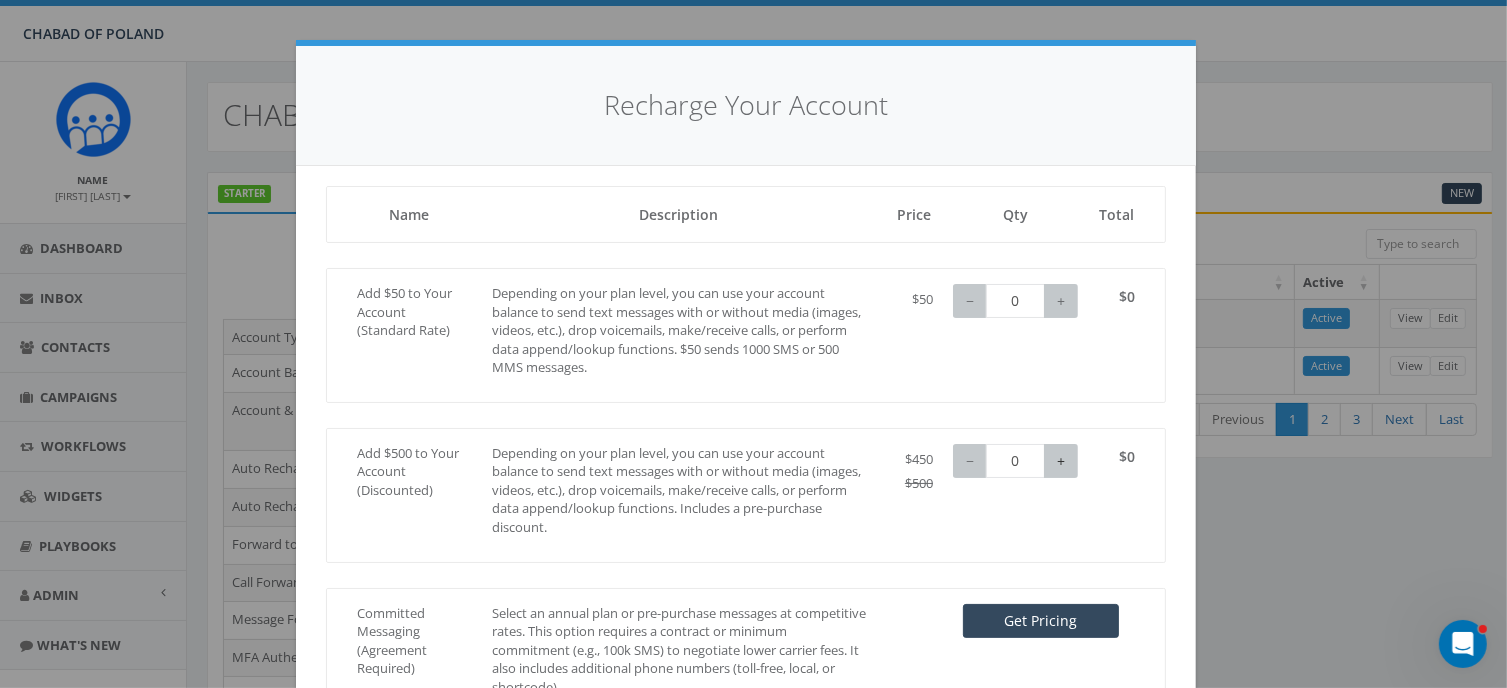 type on "1" 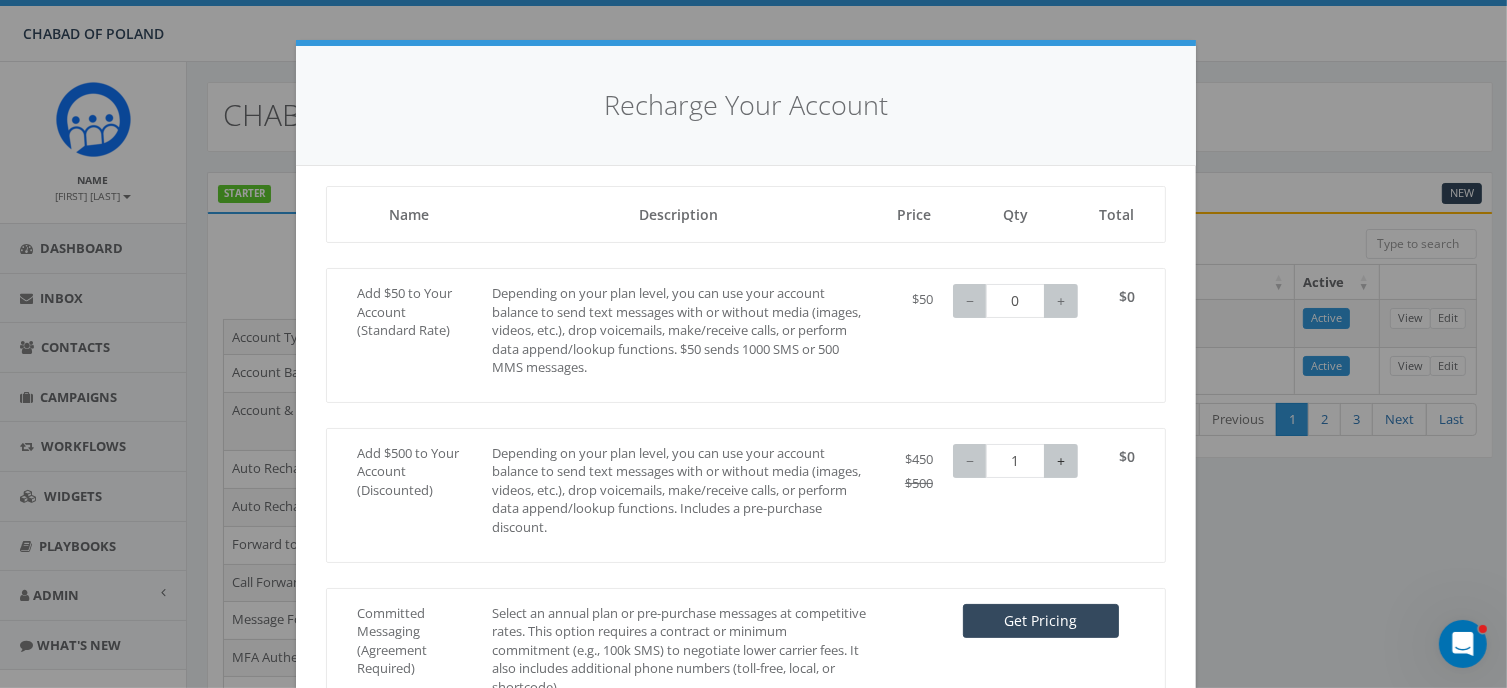 click on "+" at bounding box center (1061, 461) 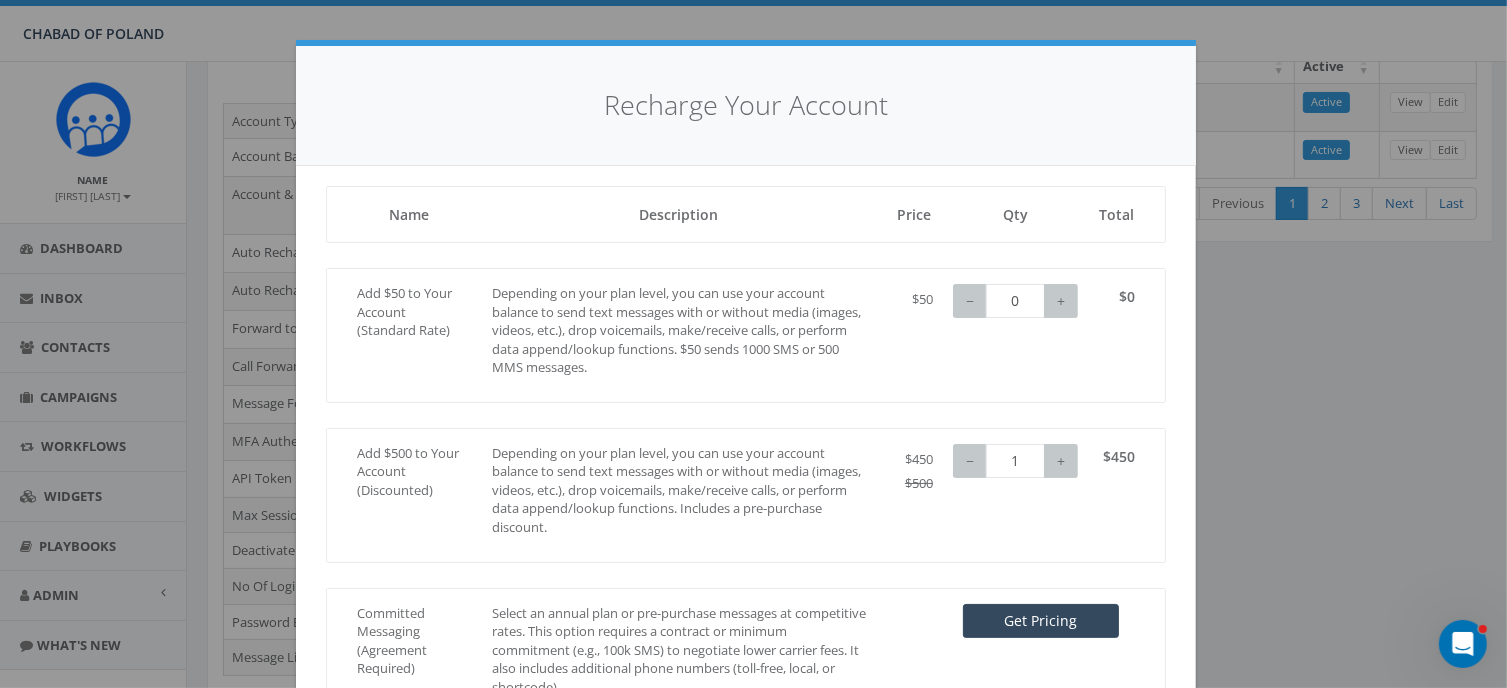 scroll, scrollTop: 221, scrollLeft: 0, axis: vertical 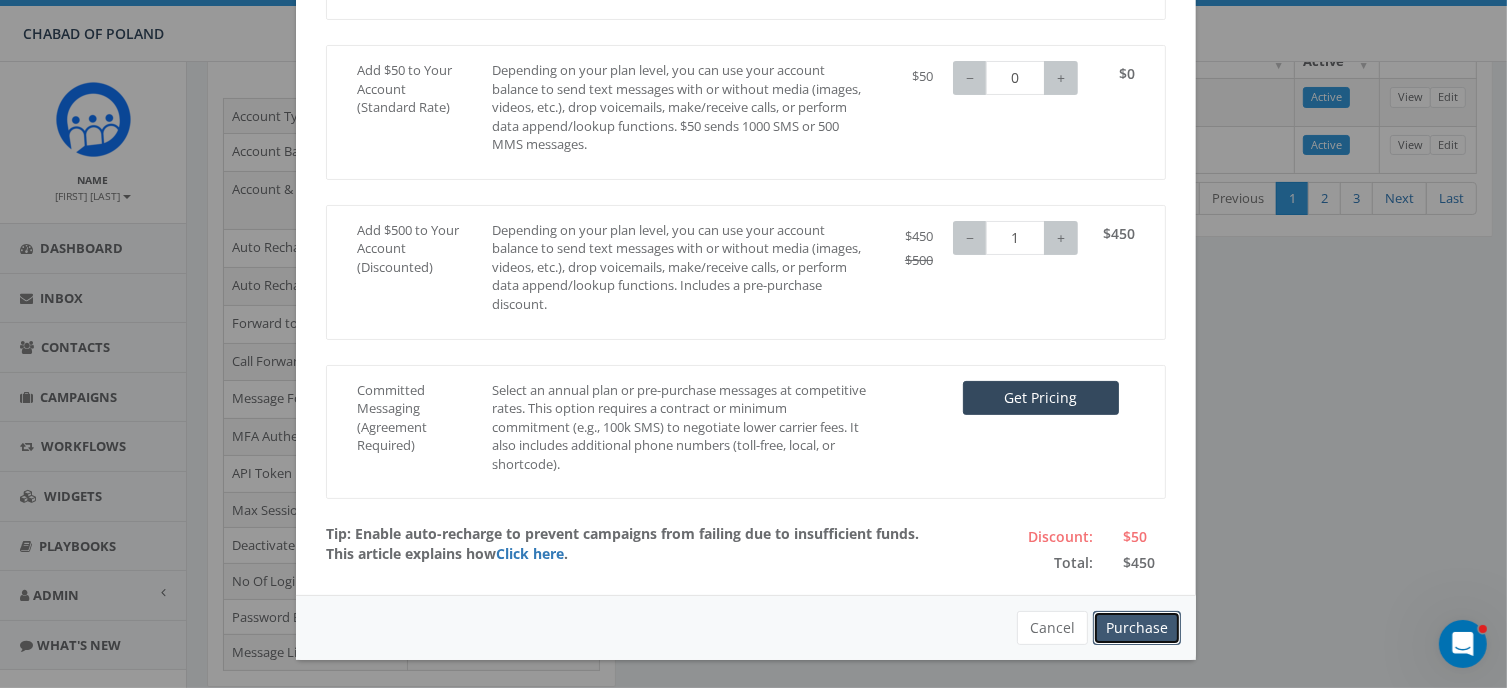 click on "Purchase" at bounding box center [1137, 628] 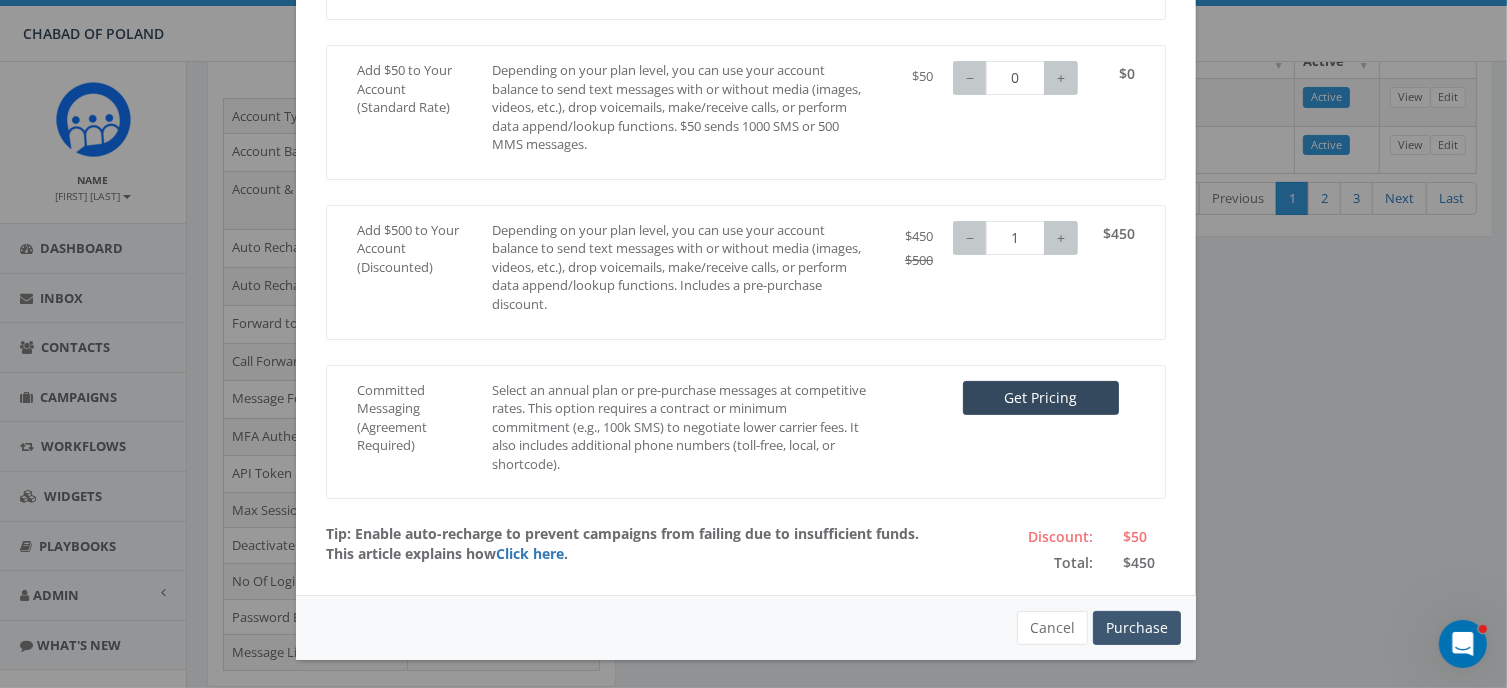 scroll, scrollTop: 306, scrollLeft: 0, axis: vertical 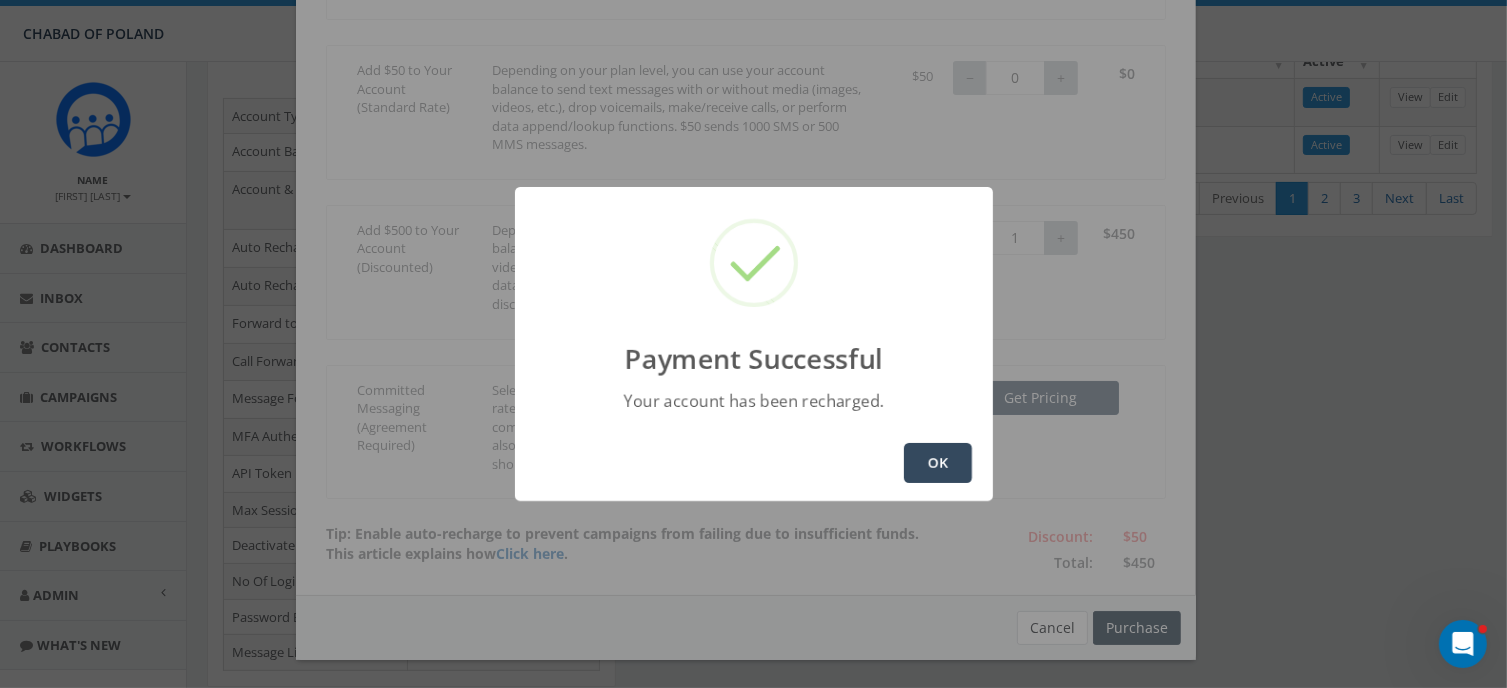click on "OK" at bounding box center (938, 463) 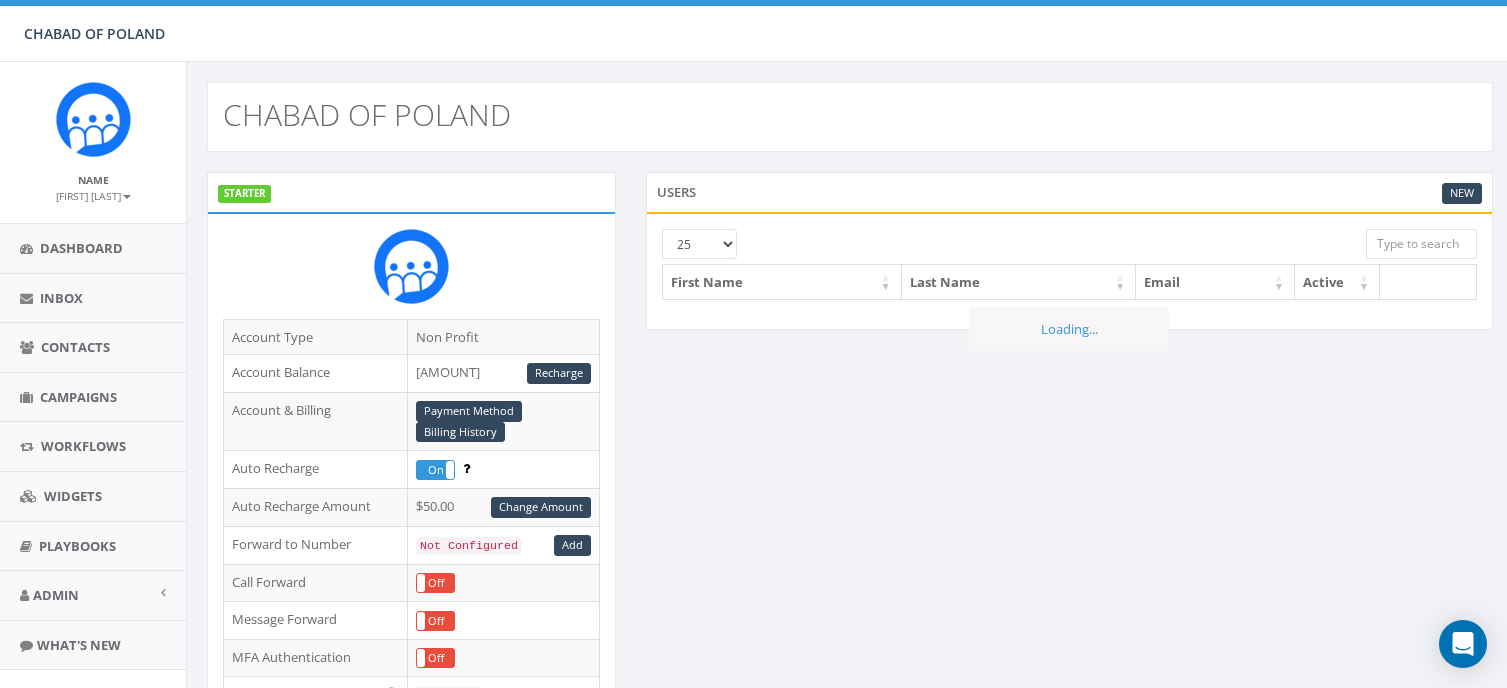 scroll, scrollTop: 221, scrollLeft: 0, axis: vertical 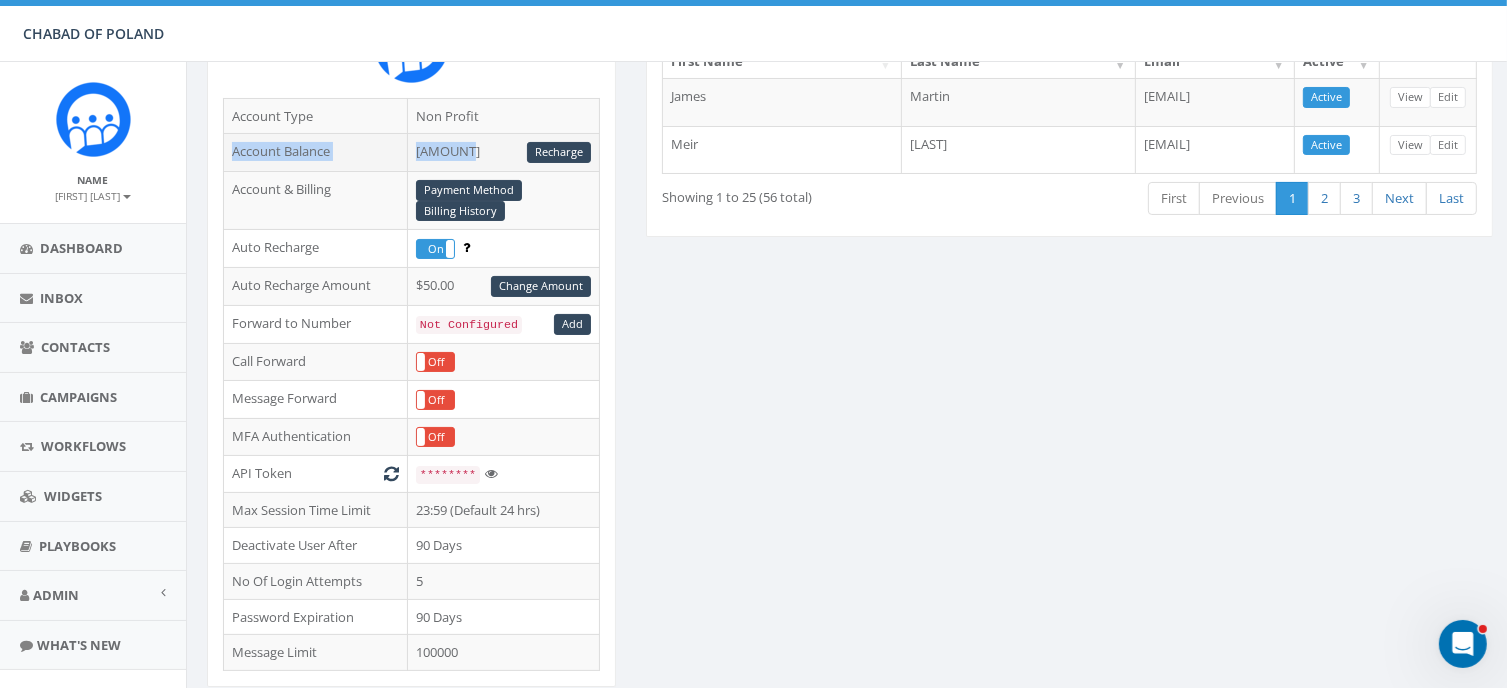 drag, startPoint x: 225, startPoint y: 146, endPoint x: 469, endPoint y: 151, distance: 244.05122 